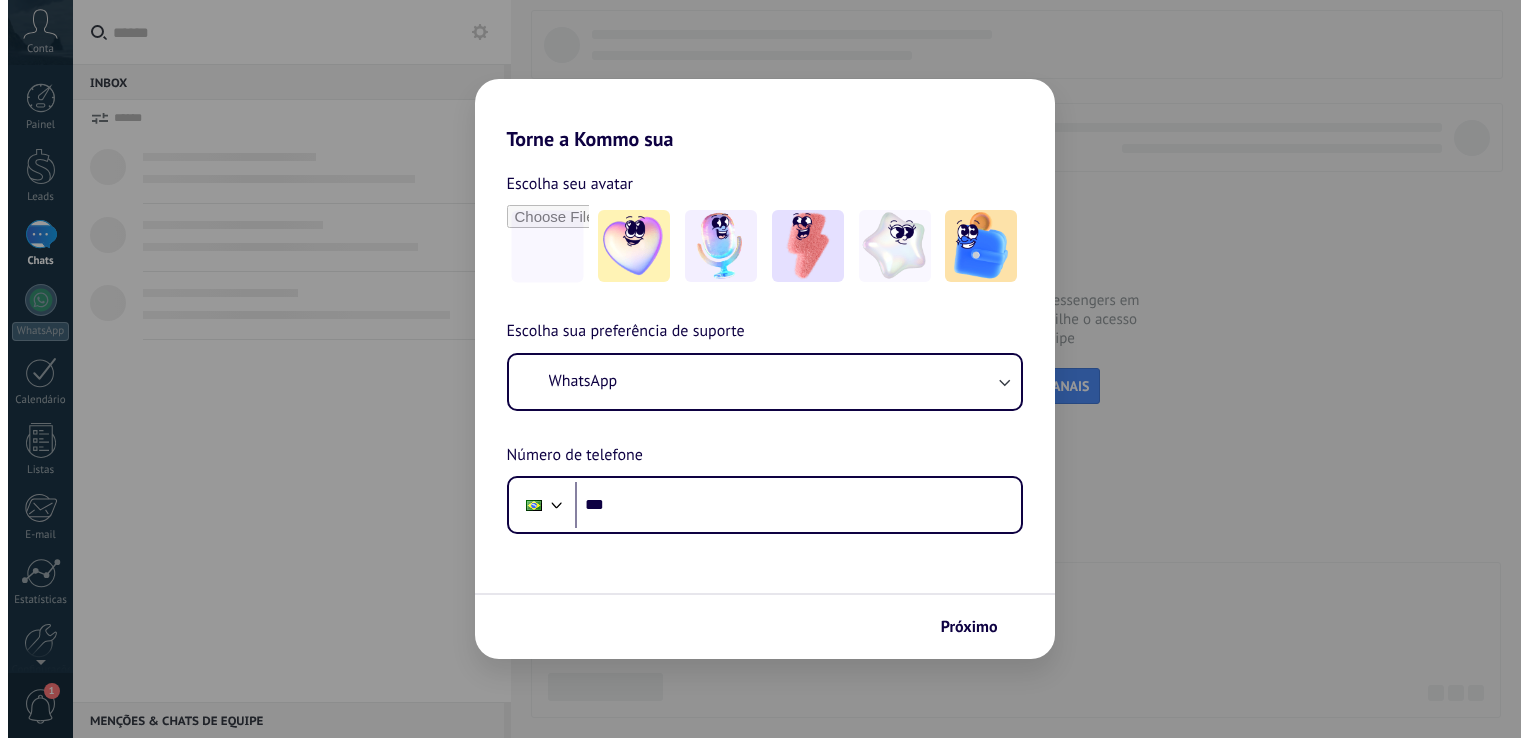 scroll, scrollTop: 0, scrollLeft: 0, axis: both 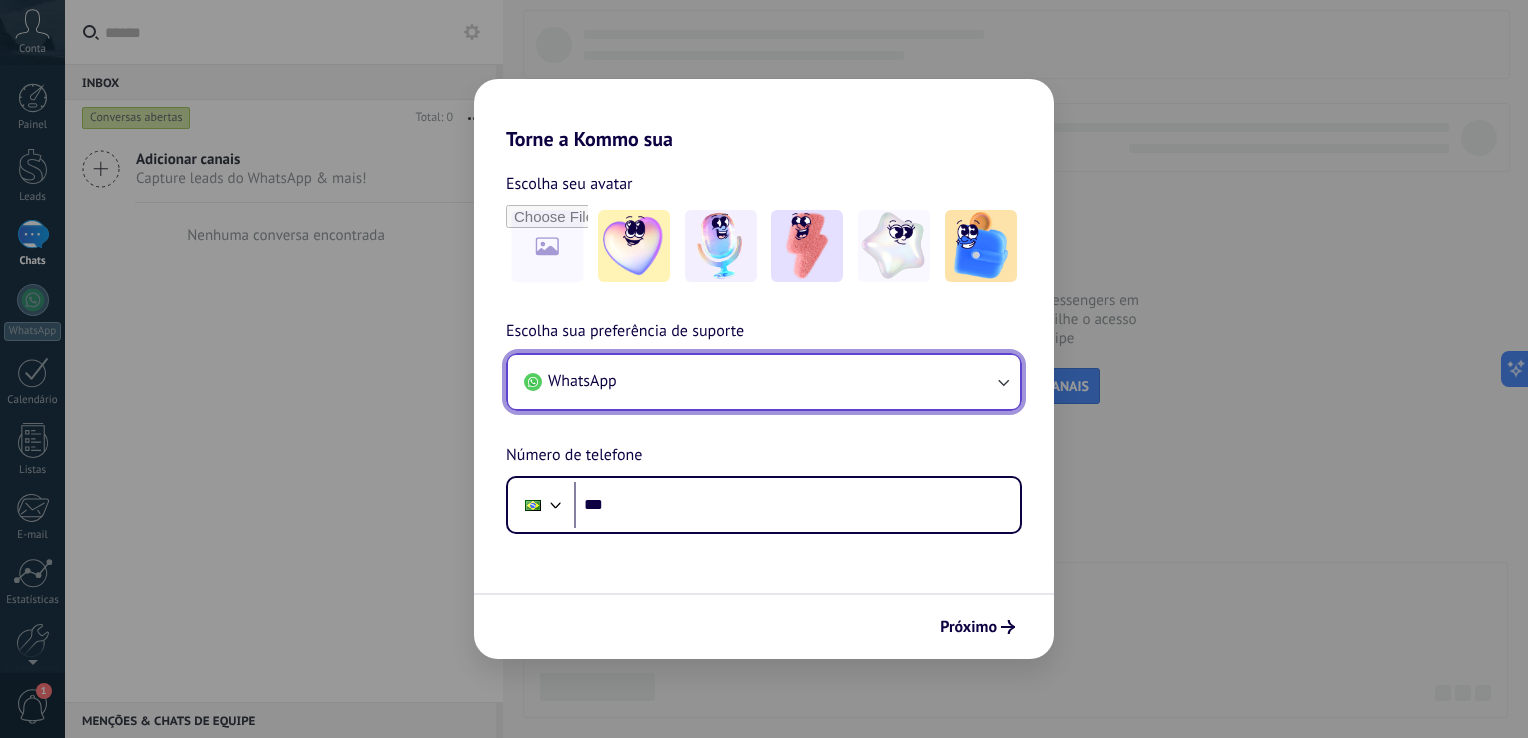 click on "WhatsApp" at bounding box center [764, 382] 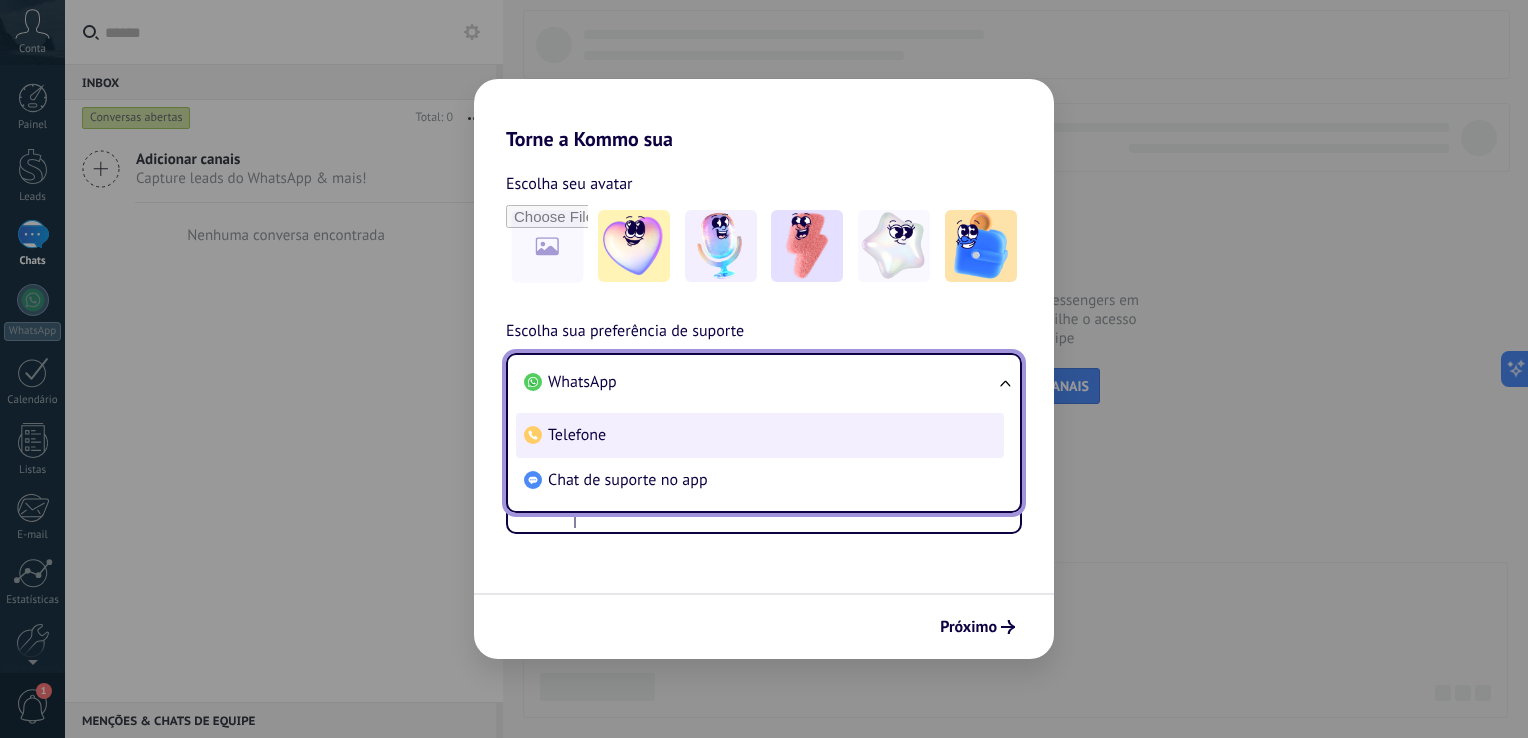 click on "Telefone" at bounding box center [760, 435] 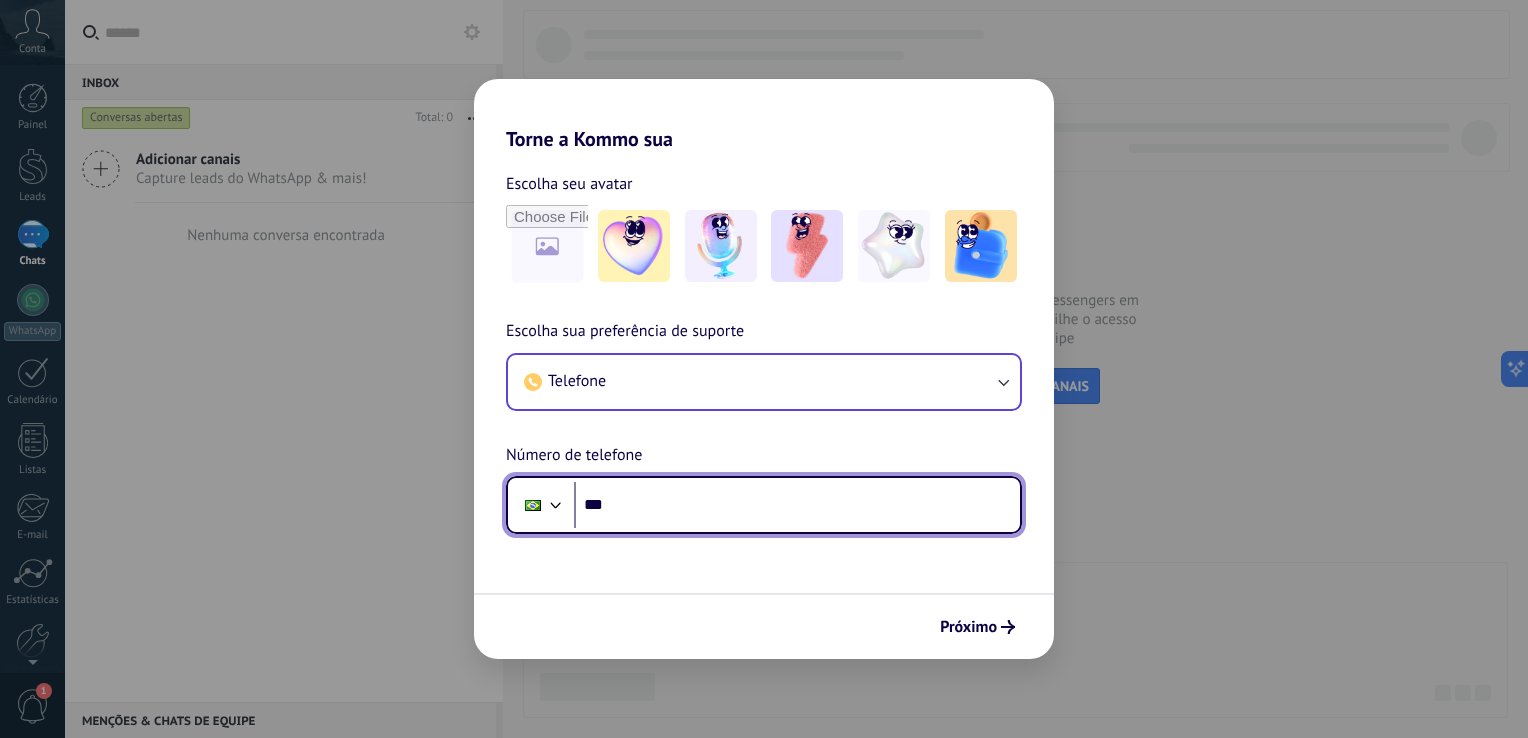 click on "***" at bounding box center [797, 505] 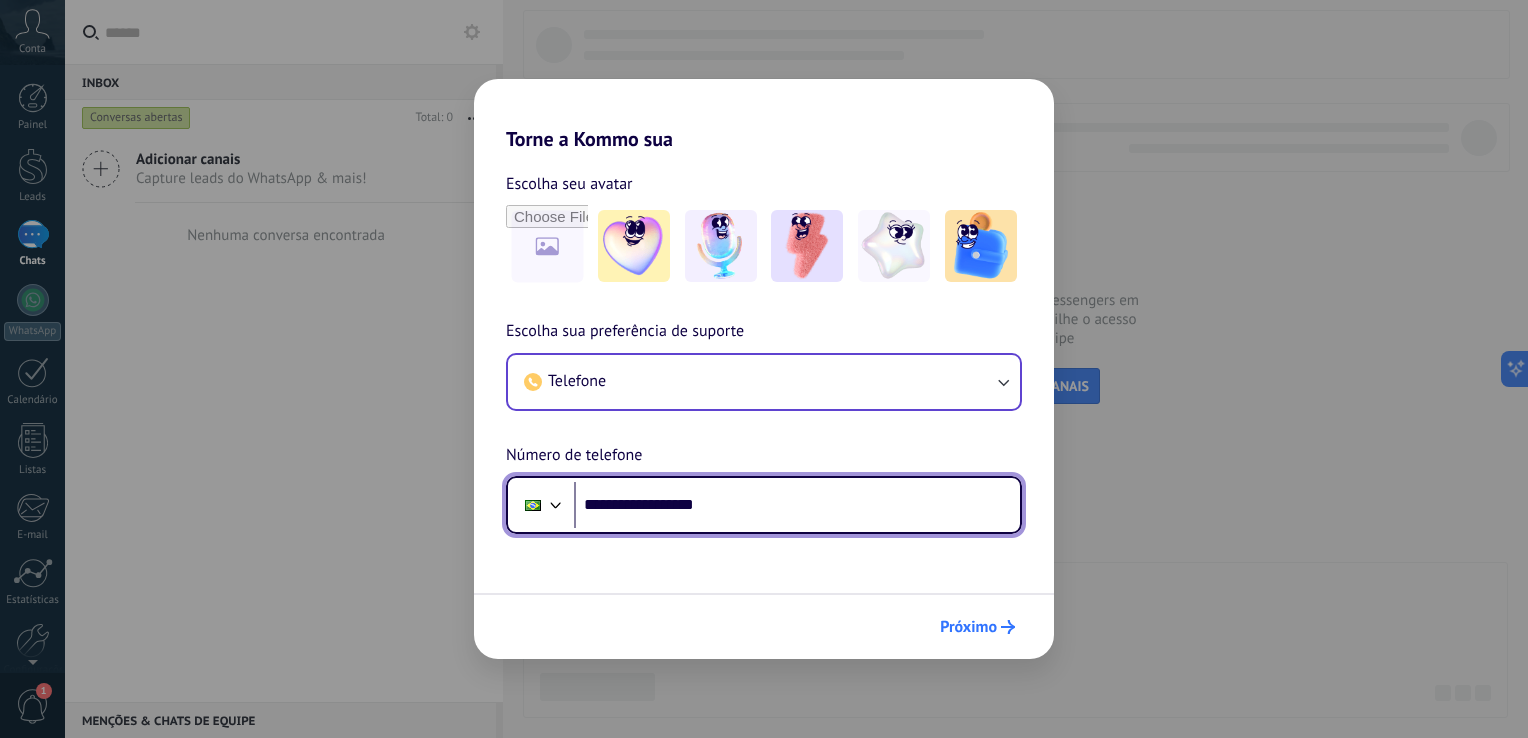type on "**********" 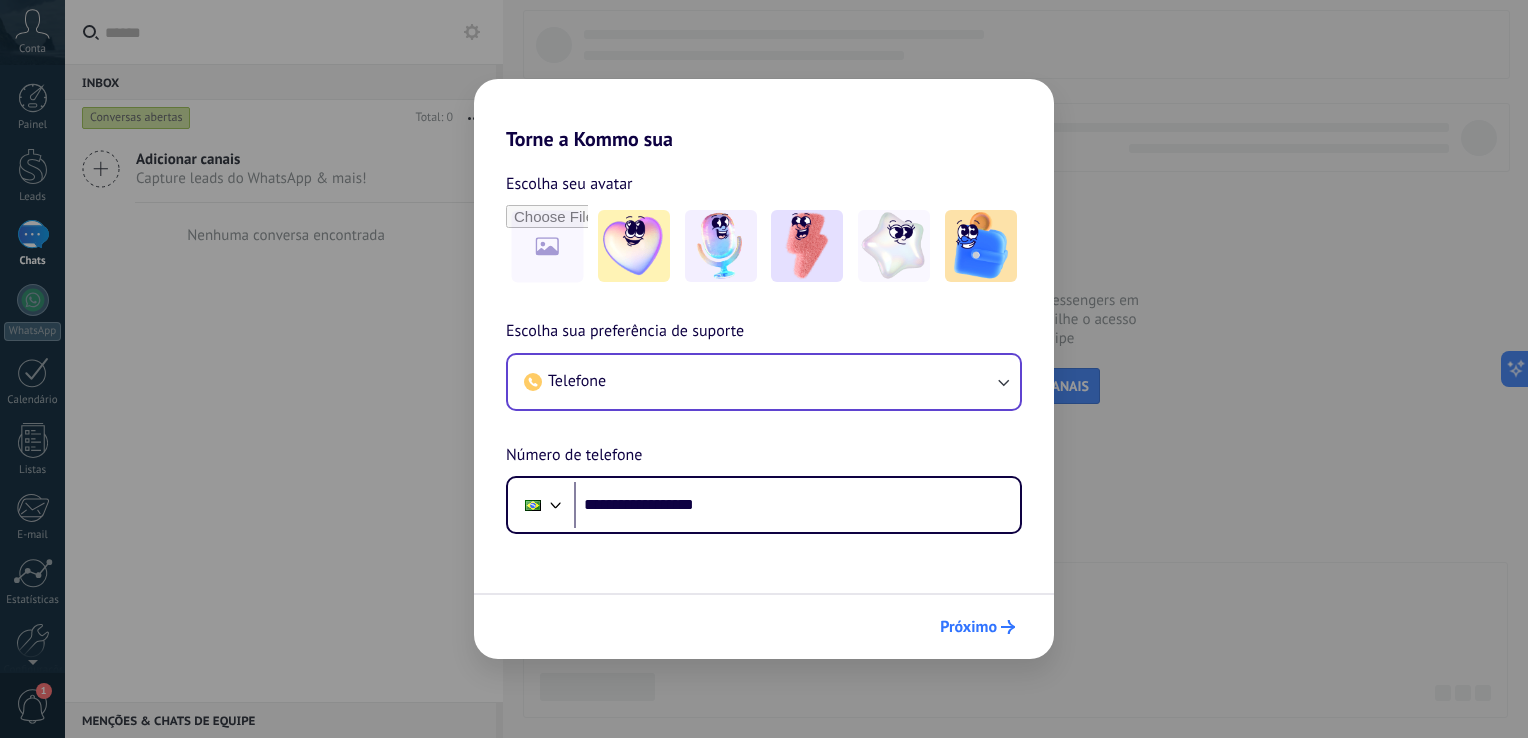 scroll, scrollTop: 0, scrollLeft: 0, axis: both 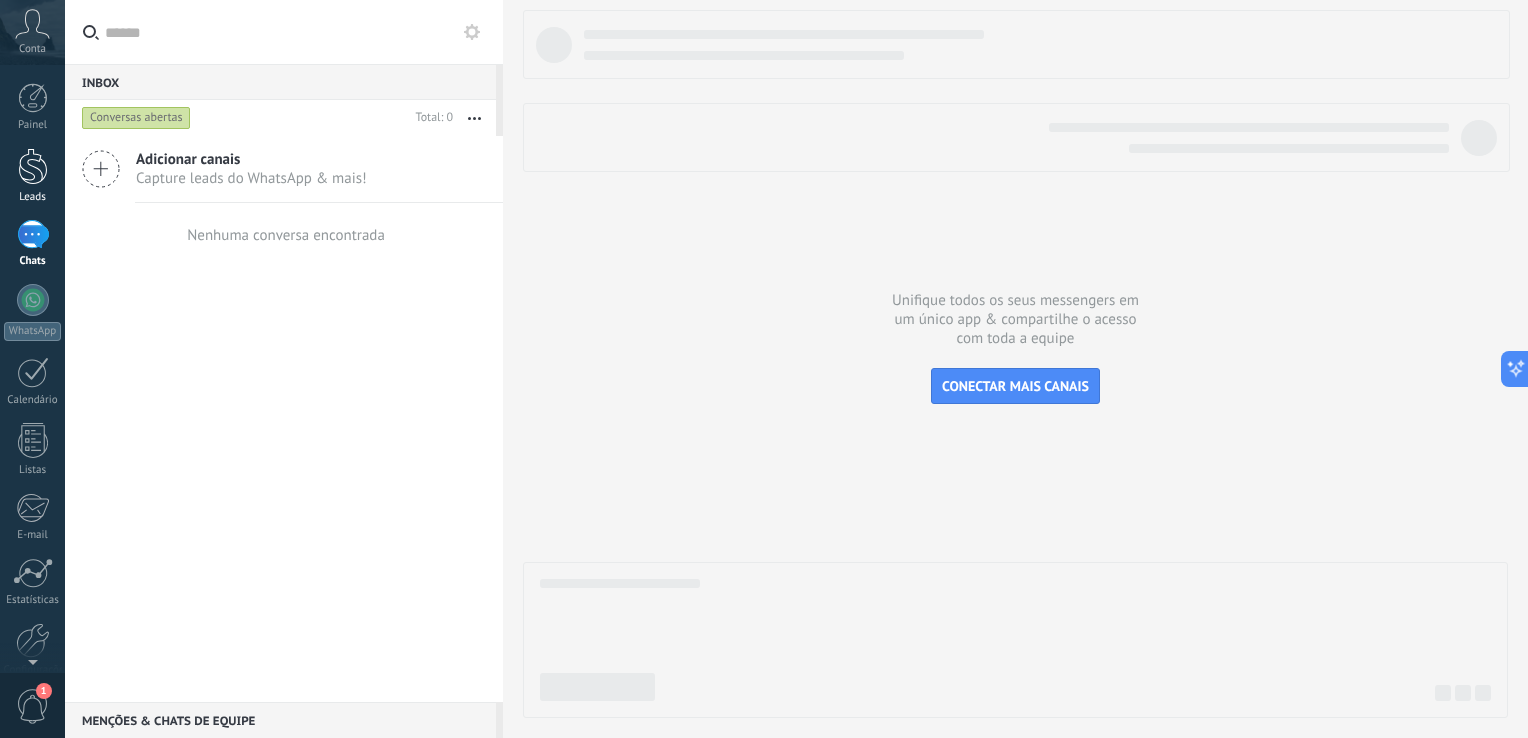 click at bounding box center (33, 166) 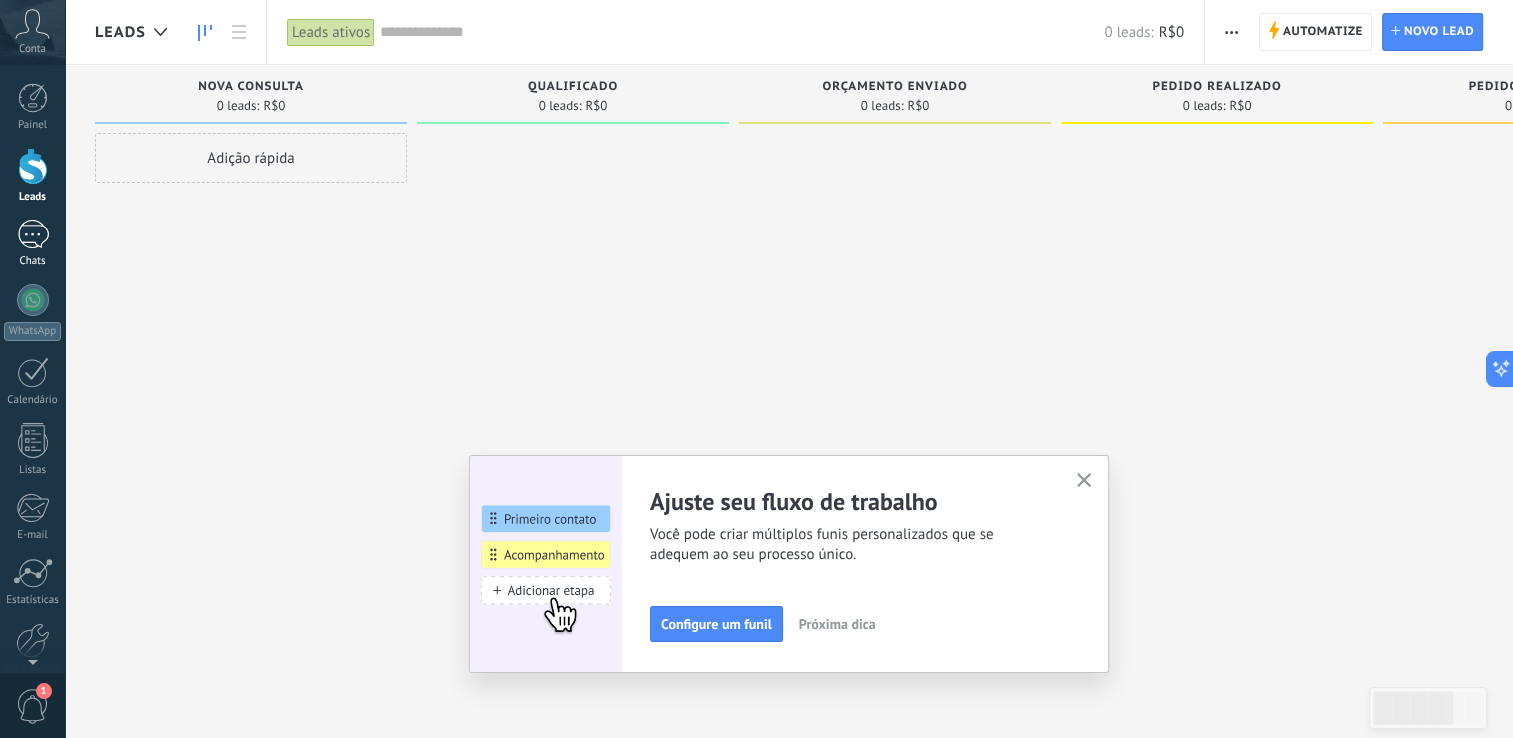 click at bounding box center [33, 234] 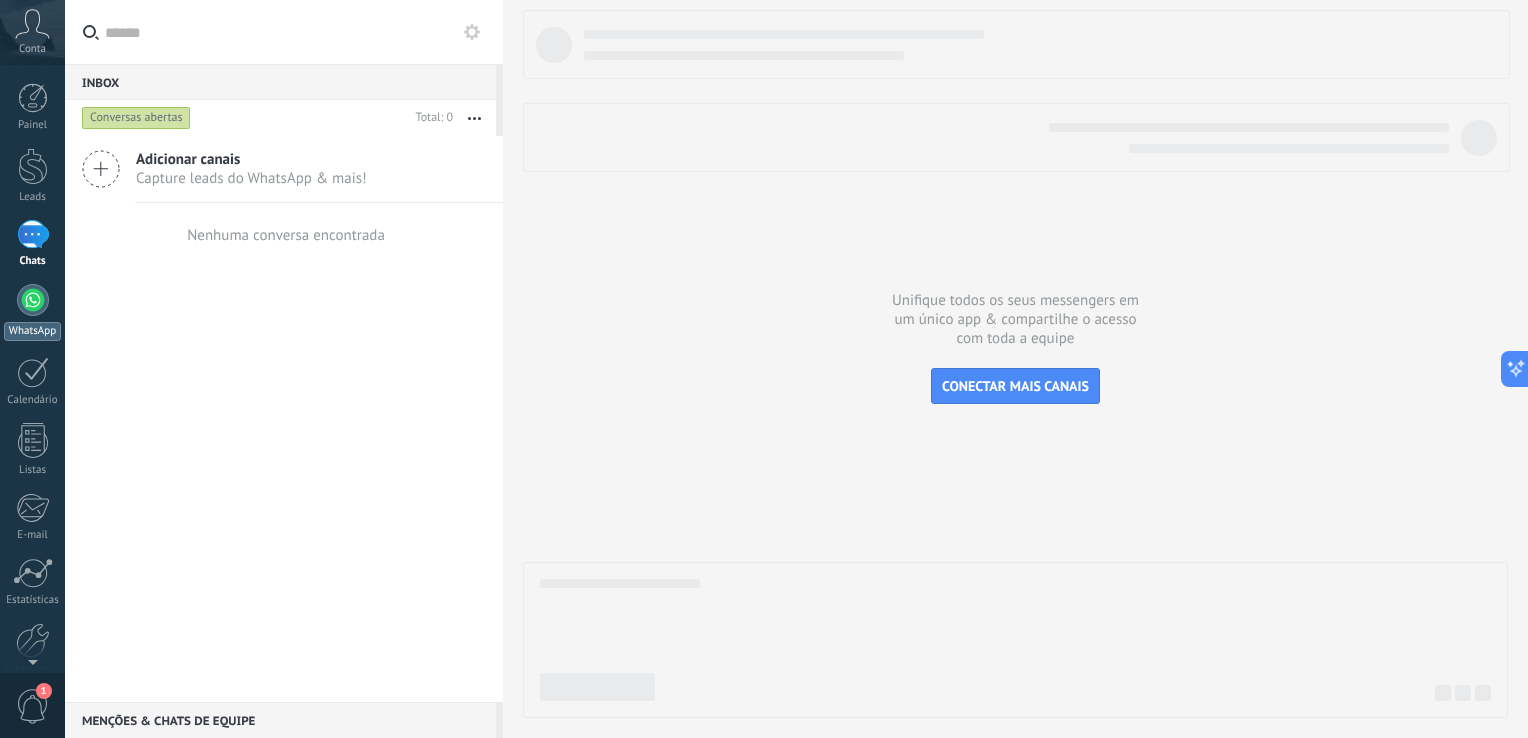 click at bounding box center [33, 300] 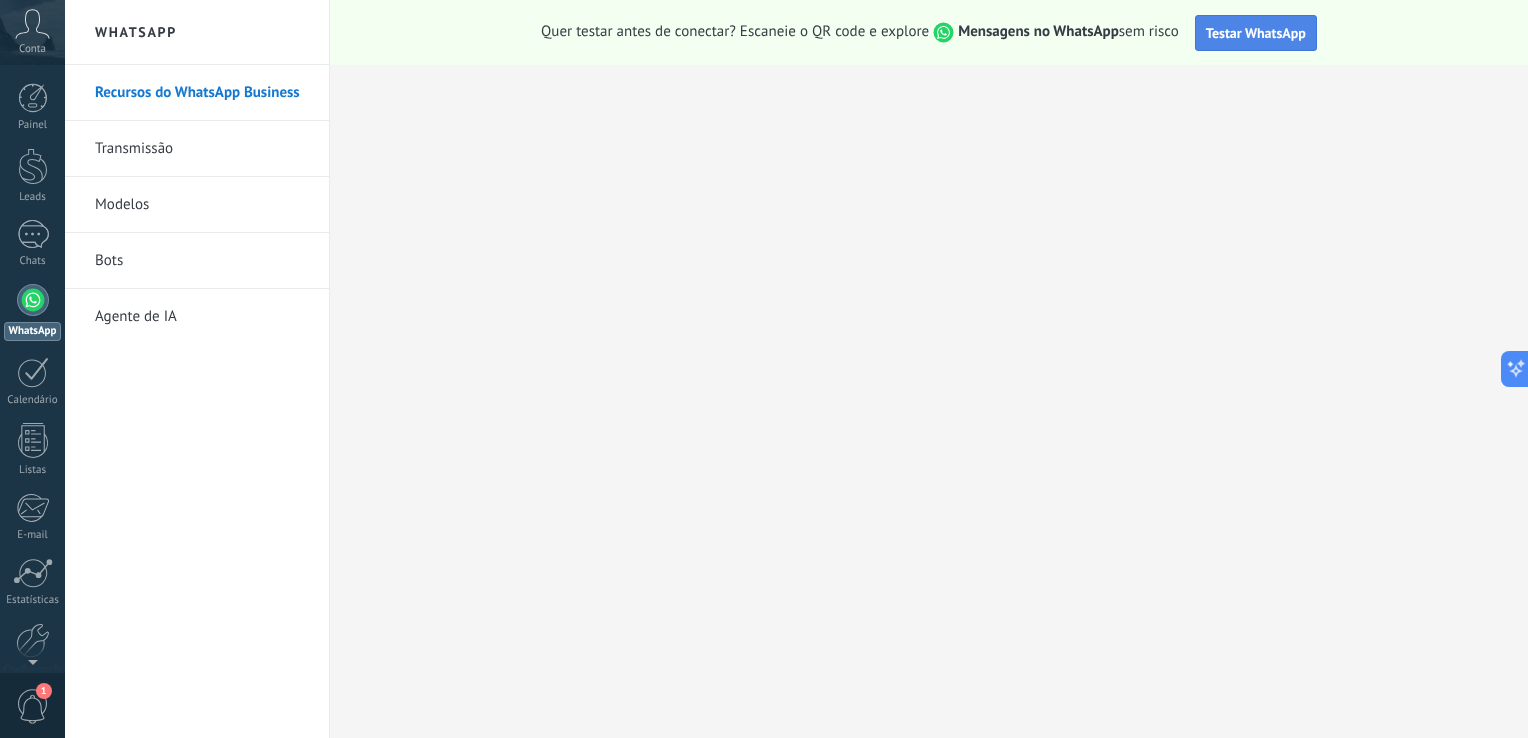 click on "Testar WhatsApp" at bounding box center (1256, 33) 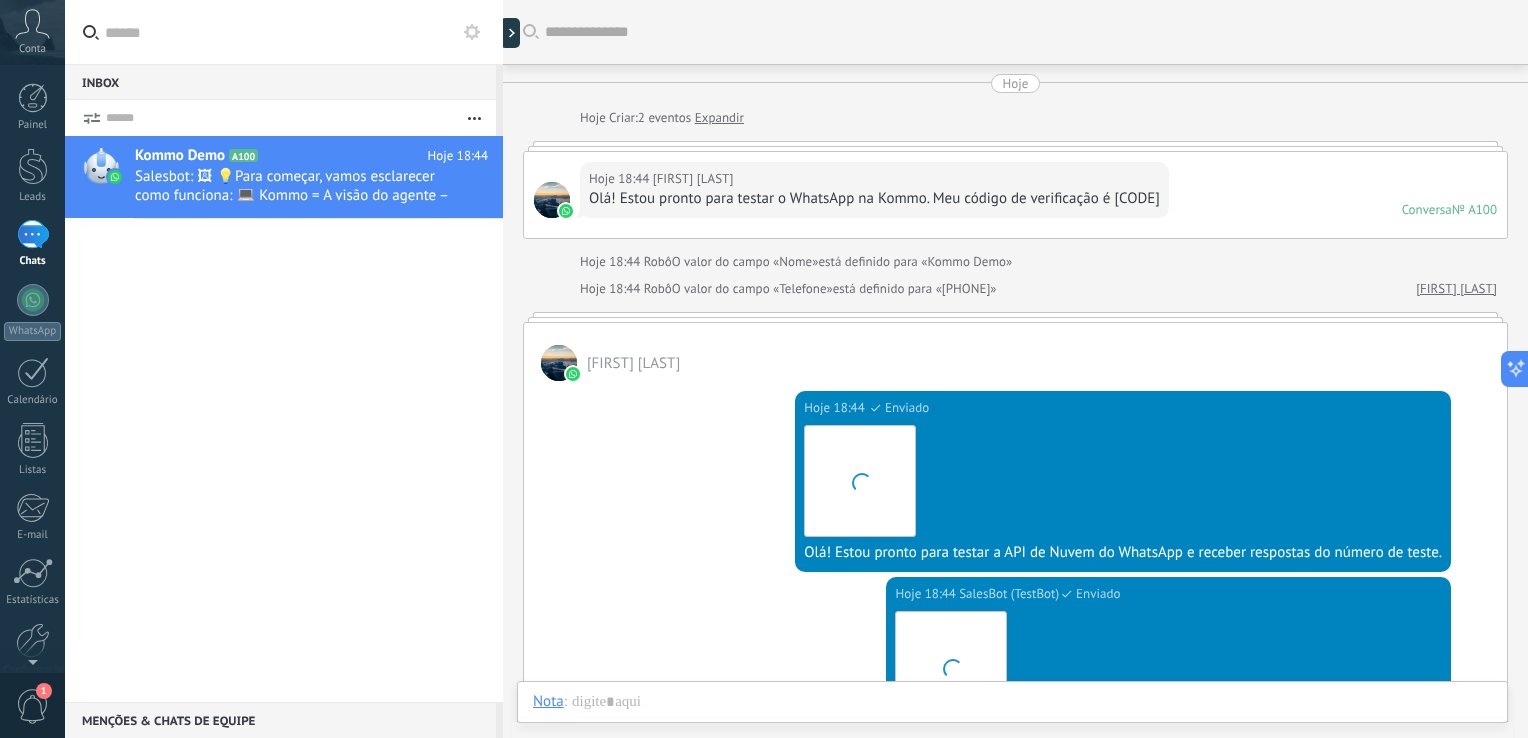 scroll, scrollTop: 29, scrollLeft: 0, axis: vertical 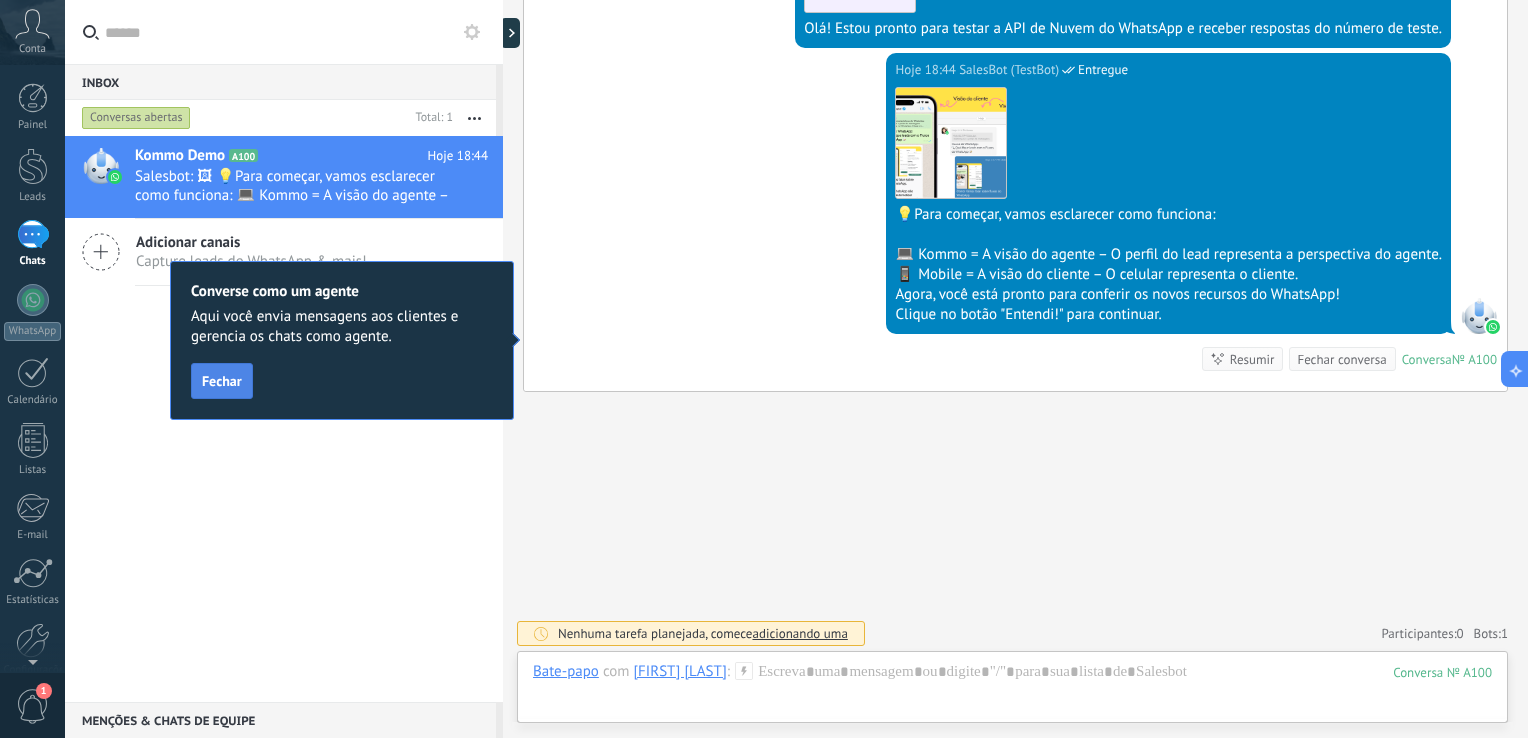click on "Fechar" at bounding box center [222, 381] 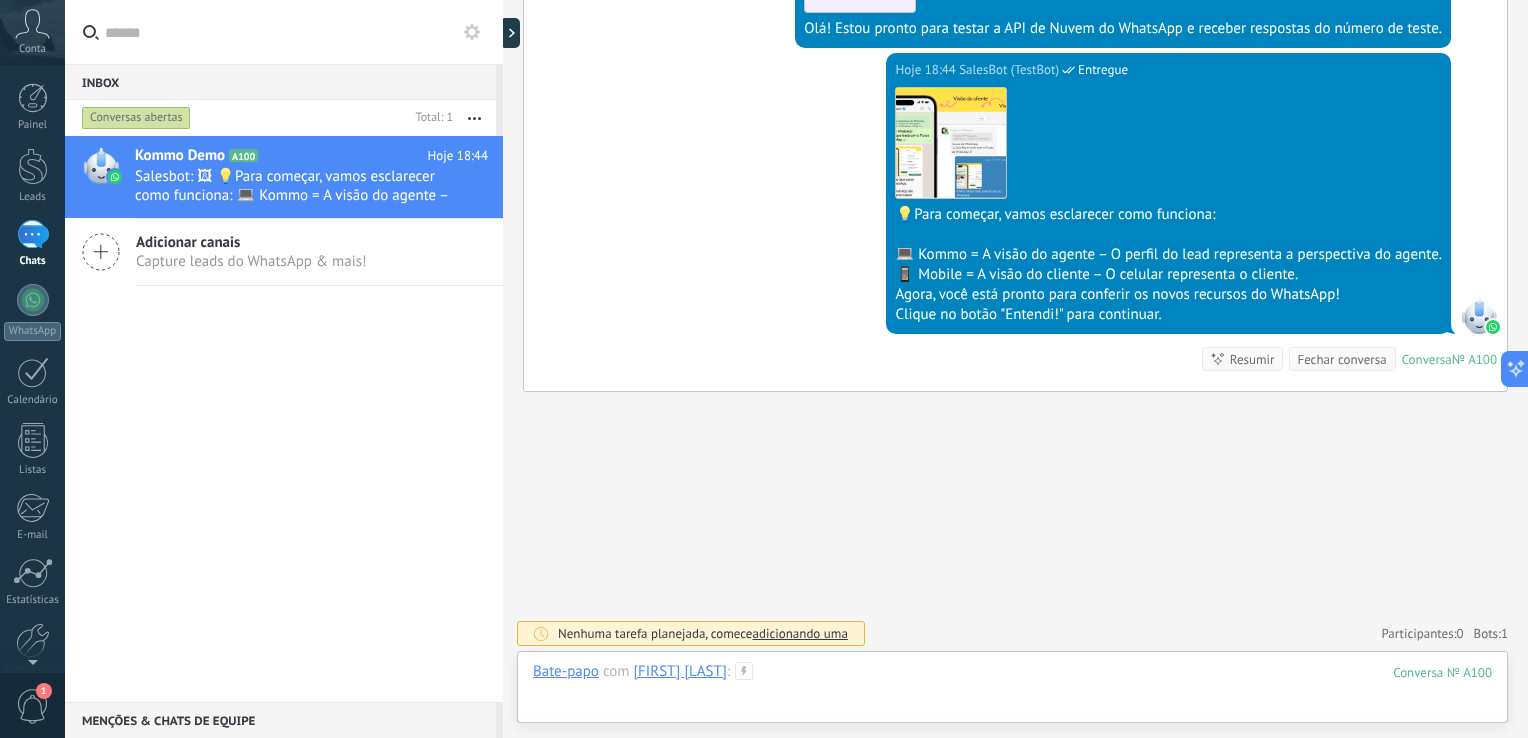 click at bounding box center [1012, 692] 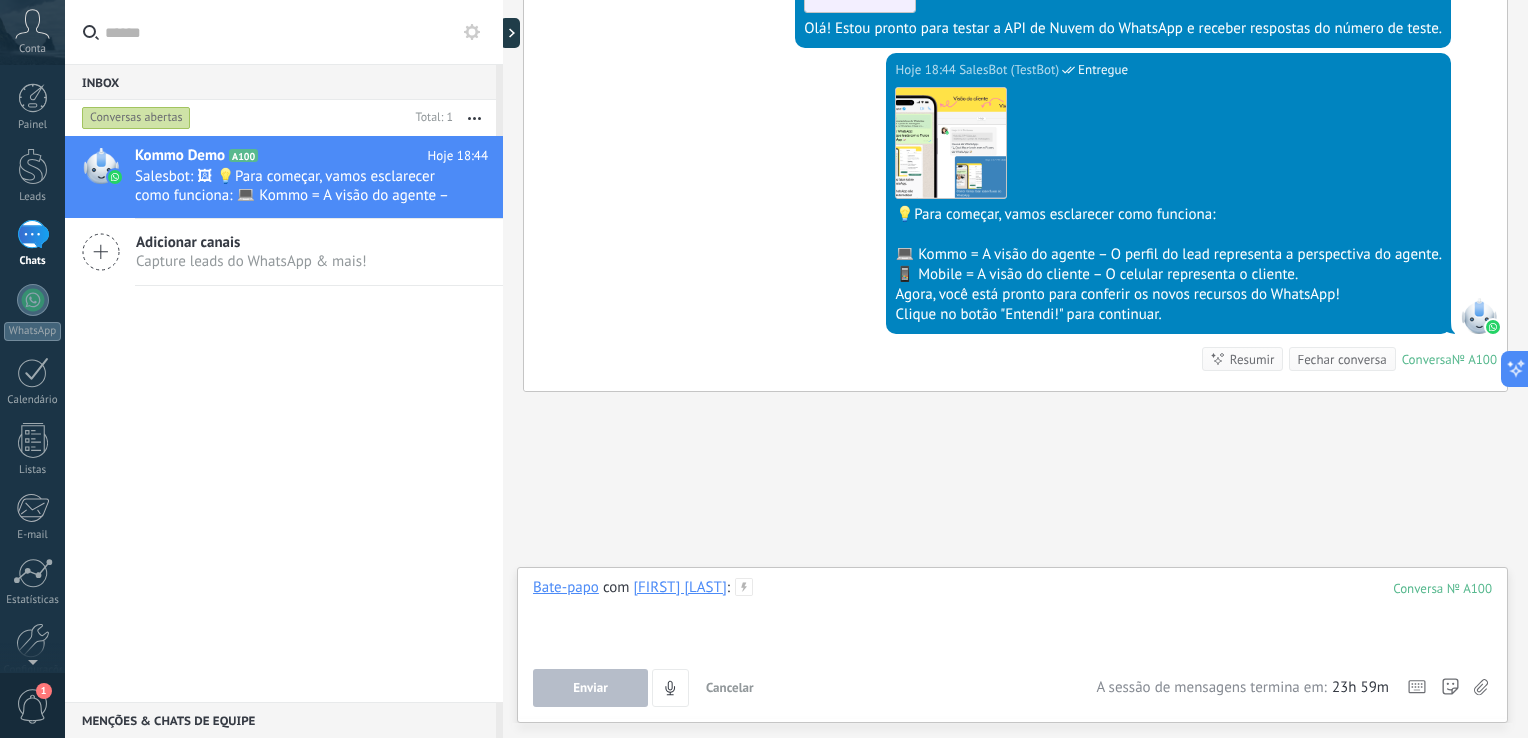 type 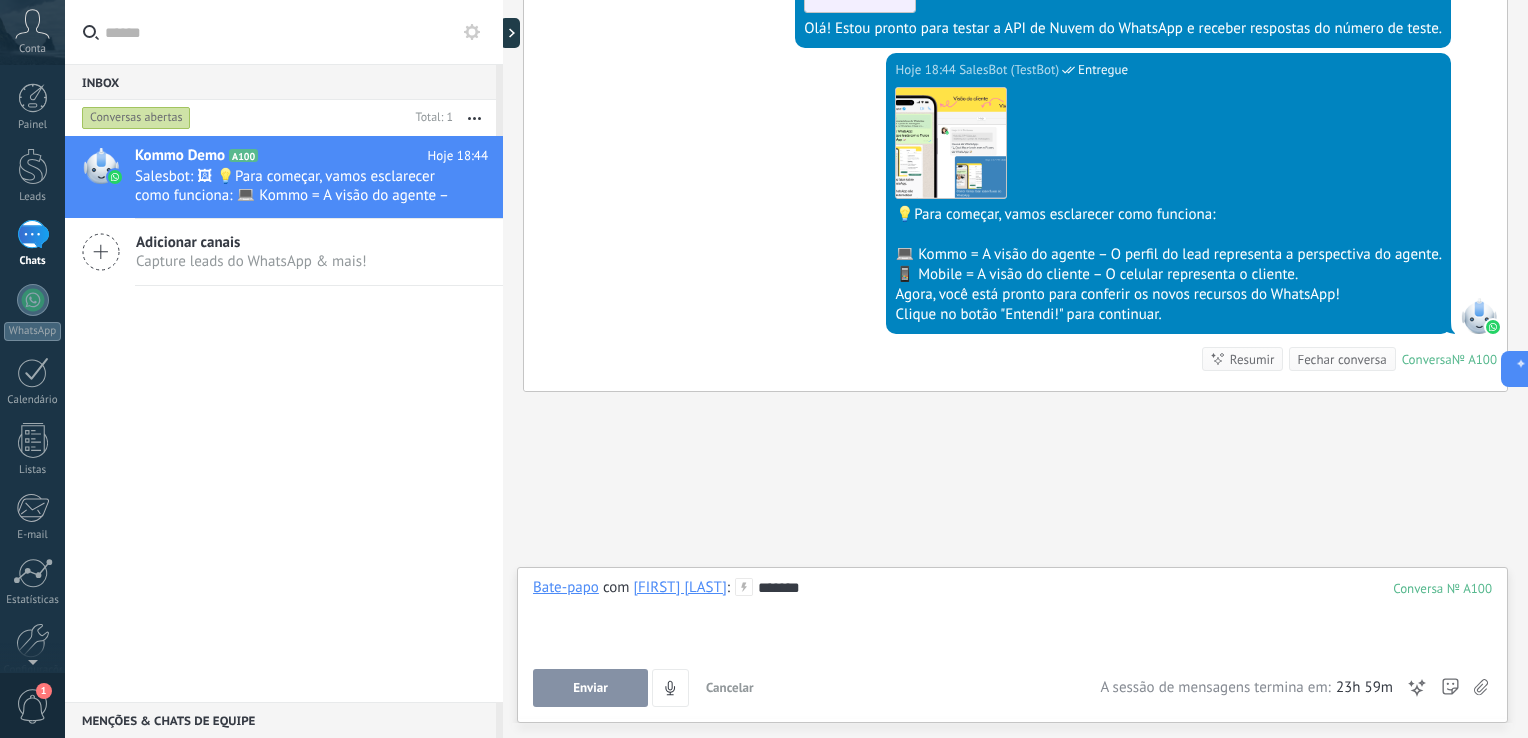 click on "Enviar" at bounding box center (590, 688) 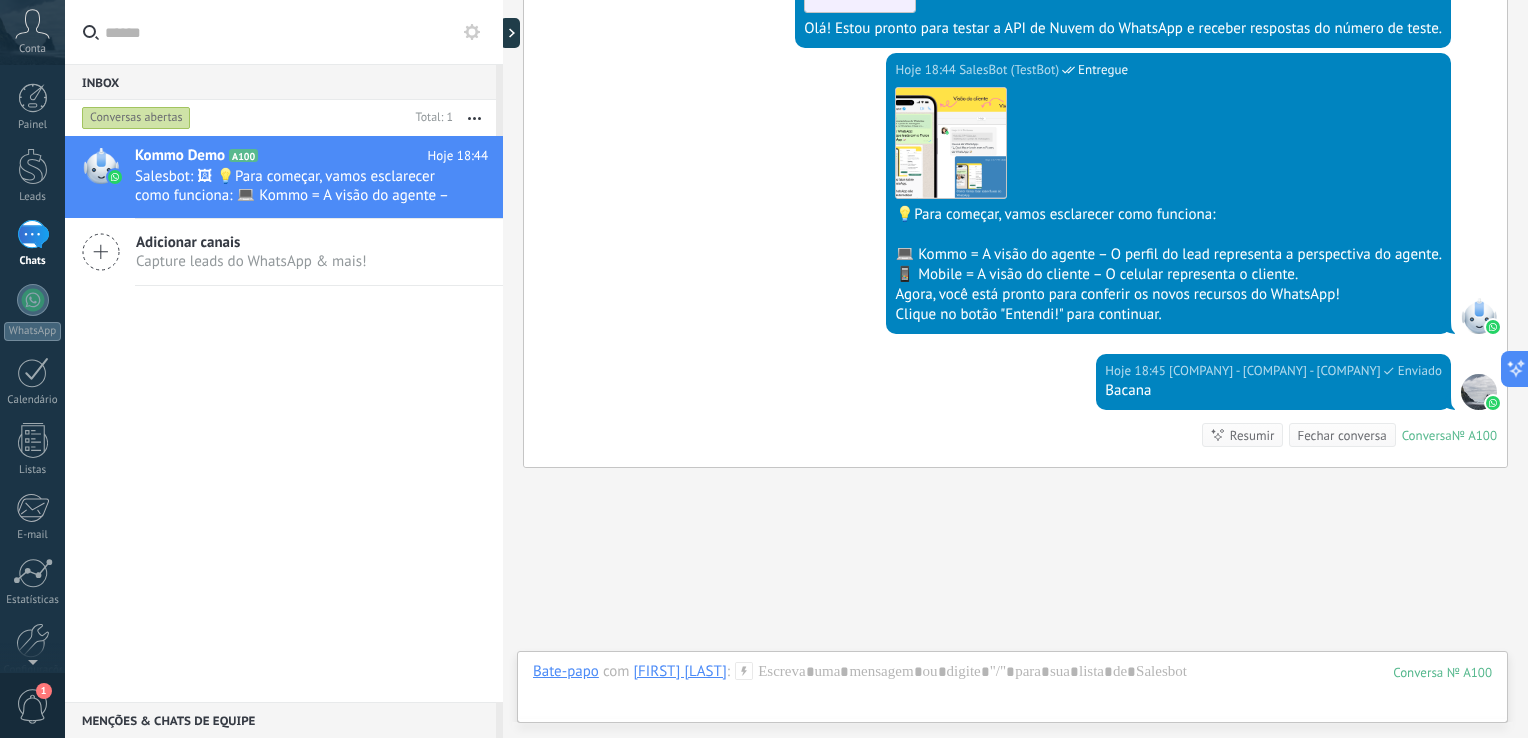 scroll, scrollTop: 600, scrollLeft: 0, axis: vertical 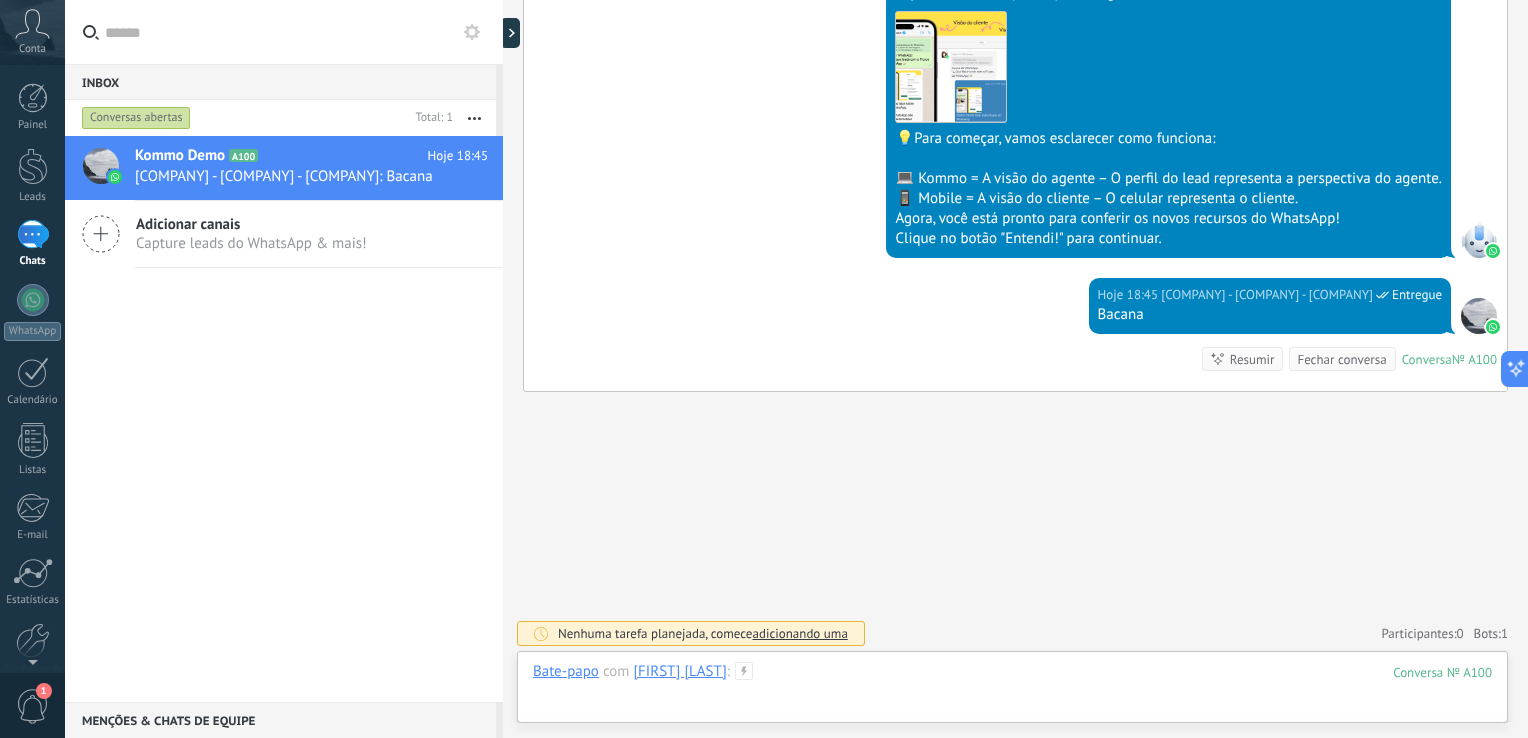 click at bounding box center (1012, 692) 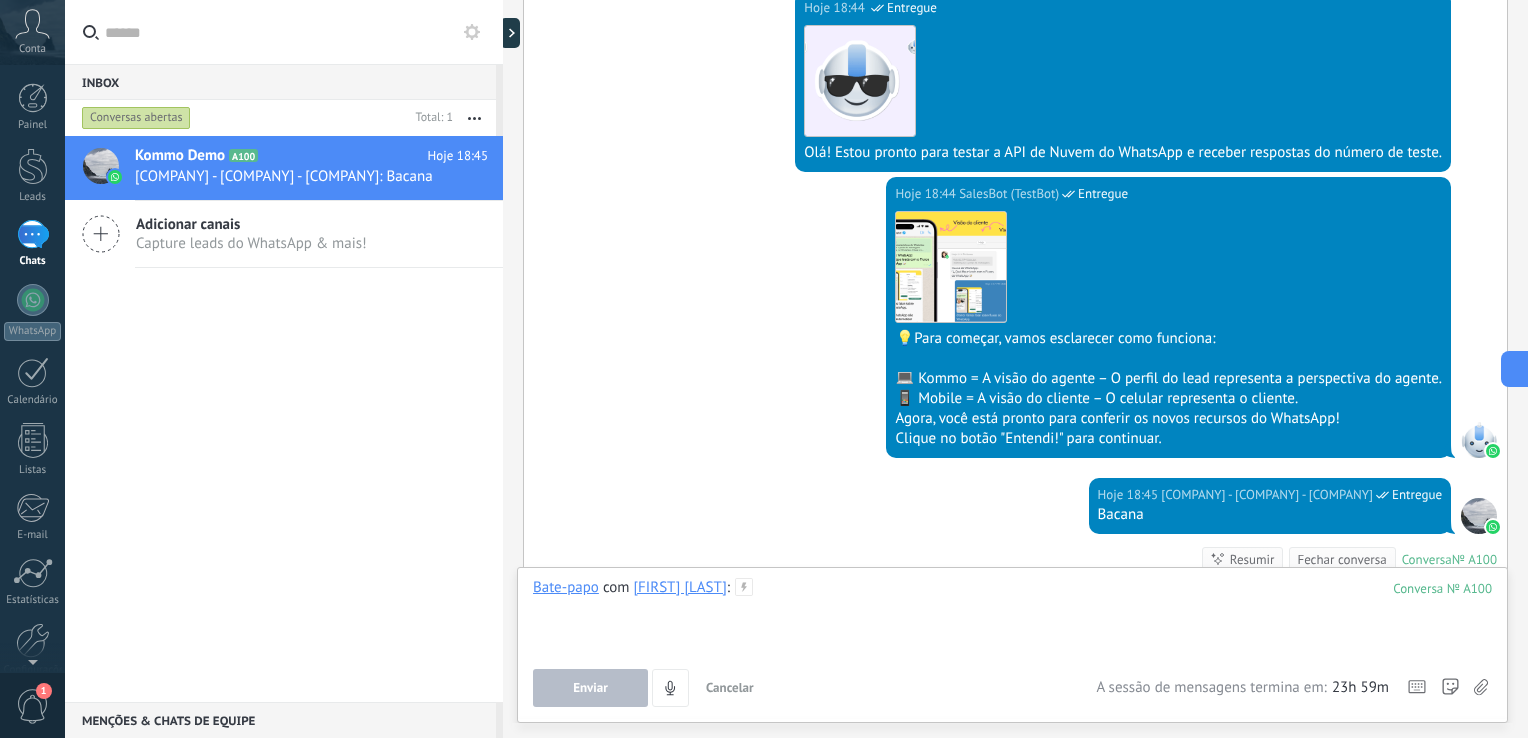scroll, scrollTop: 600, scrollLeft: 0, axis: vertical 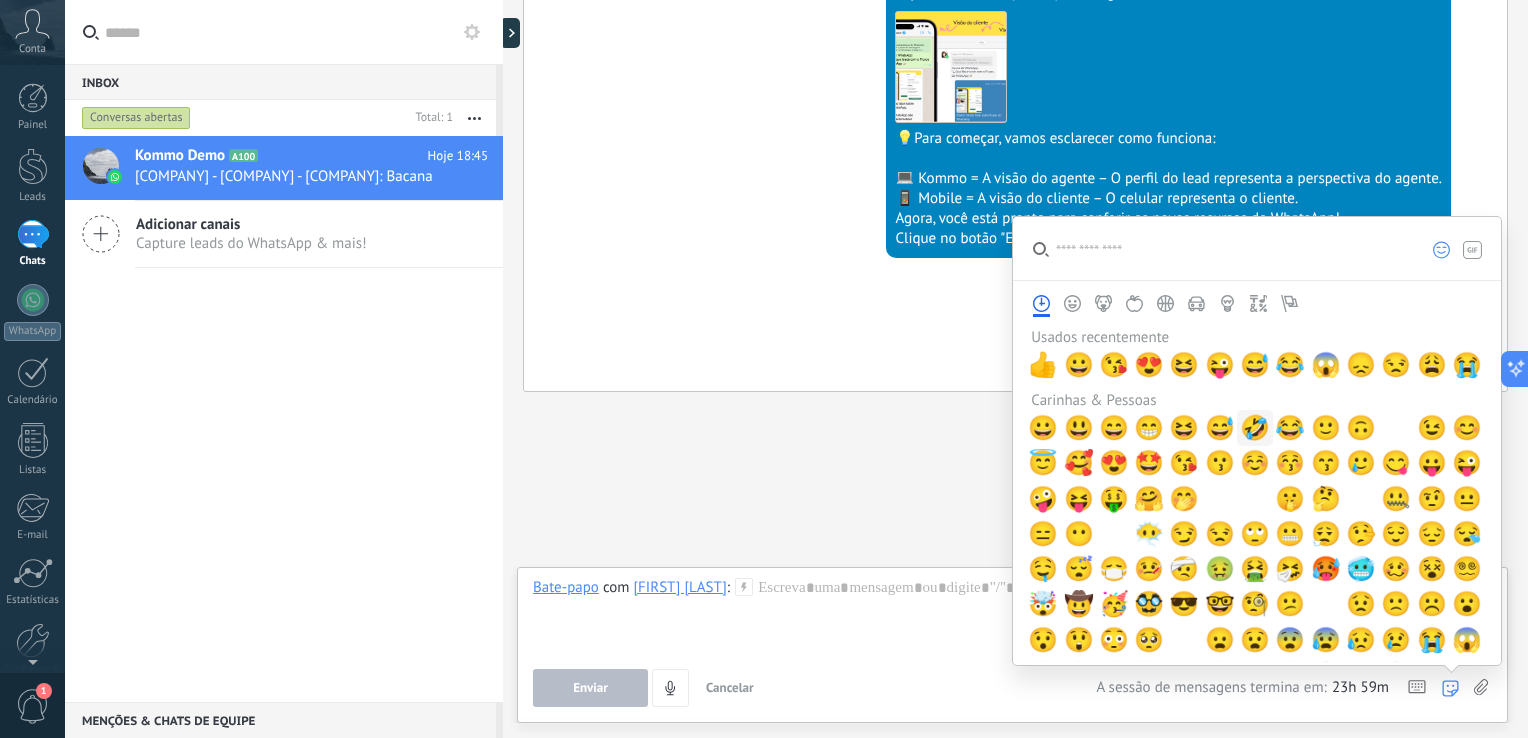 click on "🤣" at bounding box center [1255, 428] 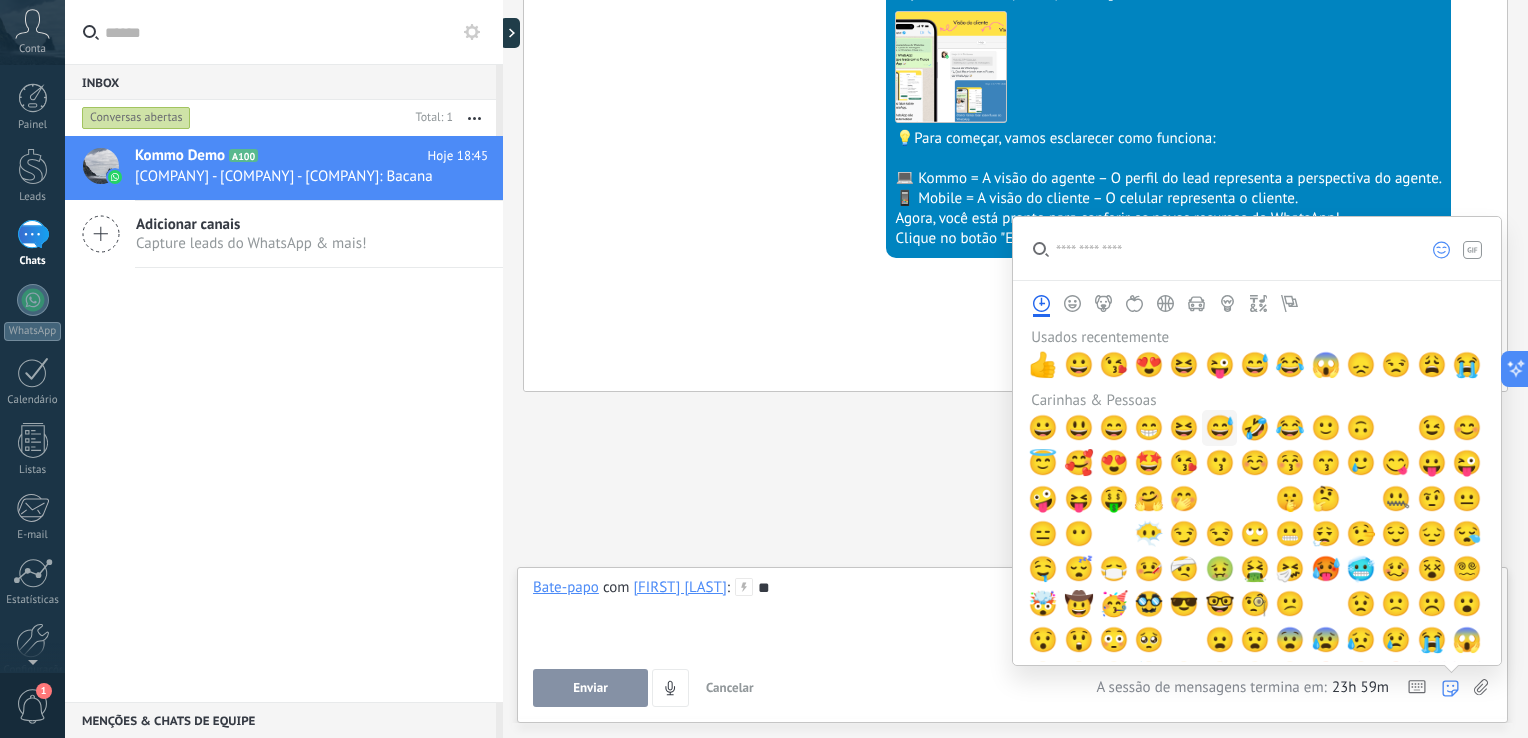 type 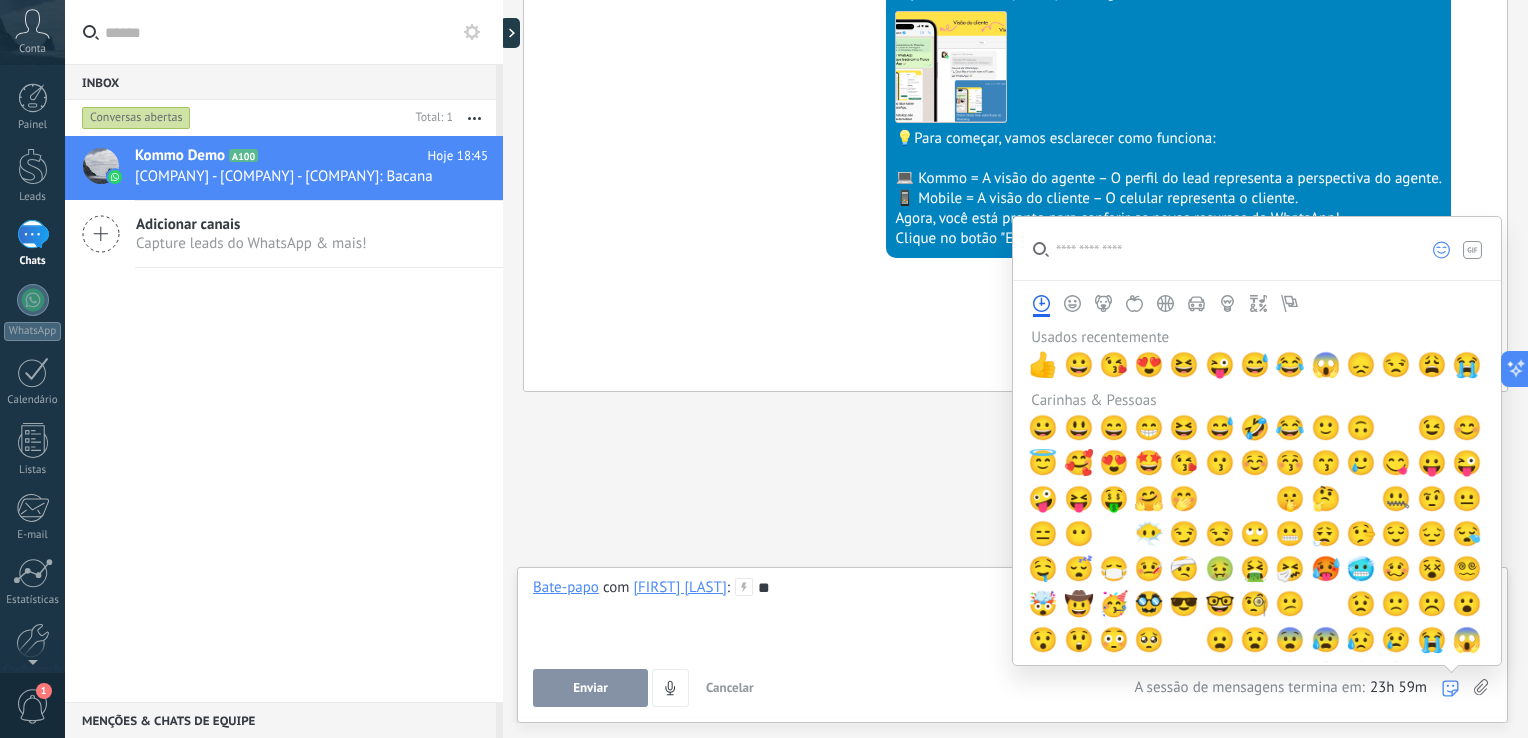 click on "**" at bounding box center [1012, 616] 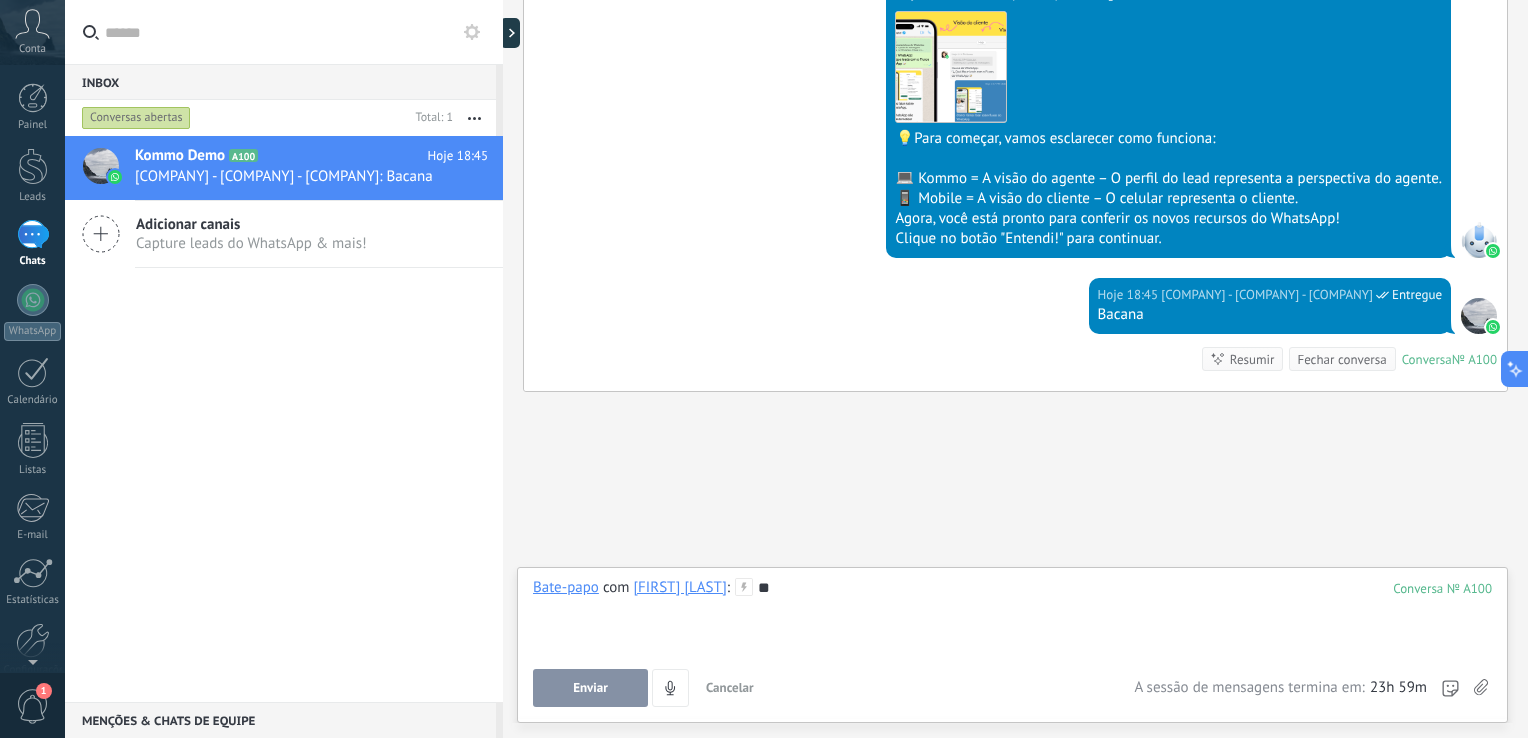 click on "Bate-papo   com   [FIRST] [LAST] : 100 ** Enviar Cancelar Rastrear cliques em links ? Reduzir links longos e rastrear cliques: quando habilitado, os URLs enviados serão substituídos por links de rastreamento. Uma vez clicado, um evento será registrado no feed do lead. Selecione abaixo quais fontes usam esse  em Configurações Os modelos não podem ser editados [TIME] A sessão de mensagens termina em: Atalhos – execute bots e modelos – selecione ação – mencione membro da equipe – selecione o destinatário – insira o valor do campo Kommo IA Beta Corrija a gramática e ortografia Torne-o profissional Torne-o amigável Torne-o divertido Torne-o mais longo Torne-o mais curto Torne-o mais simples" at bounding box center [1012, 642] 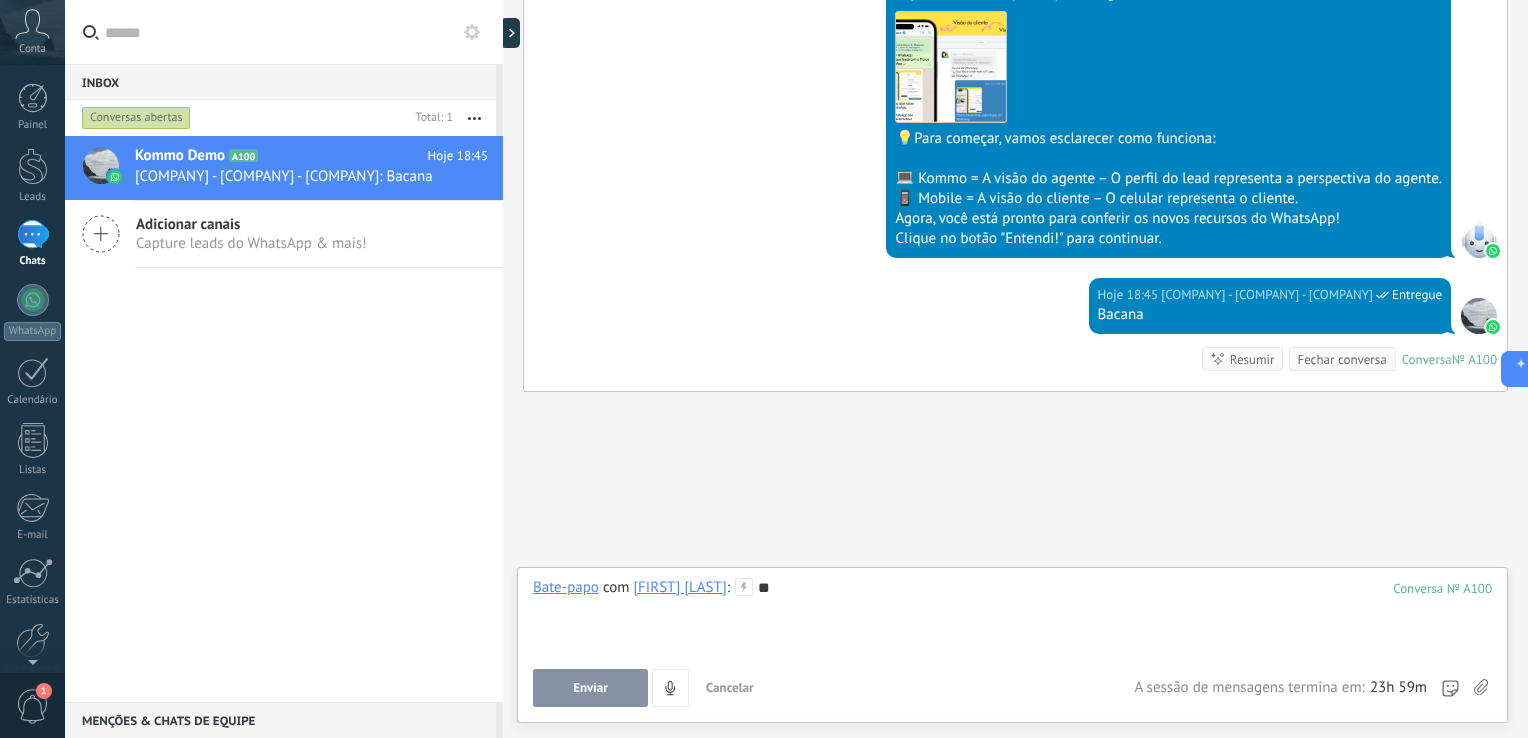 click on "Enviar" at bounding box center [590, 688] 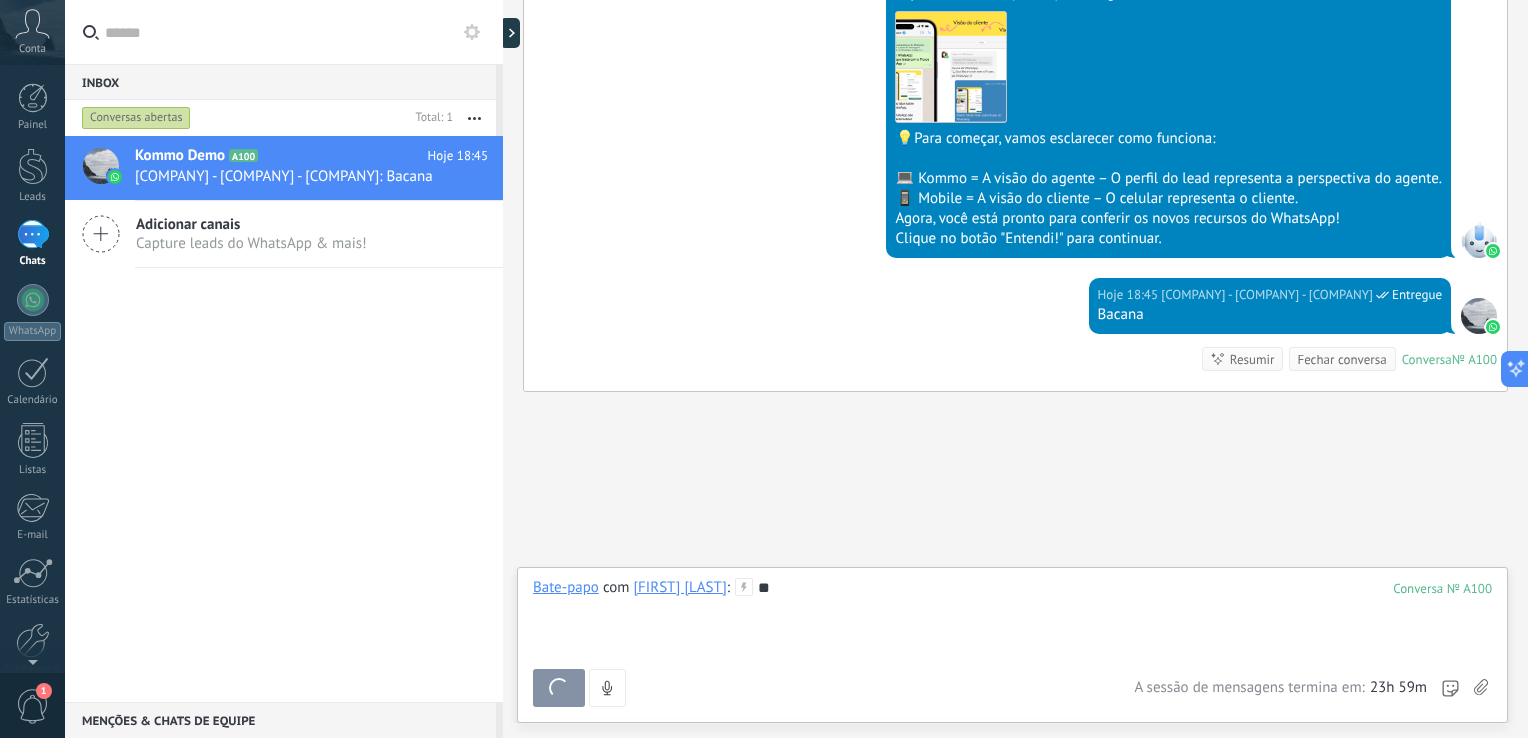 scroll, scrollTop: 660, scrollLeft: 0, axis: vertical 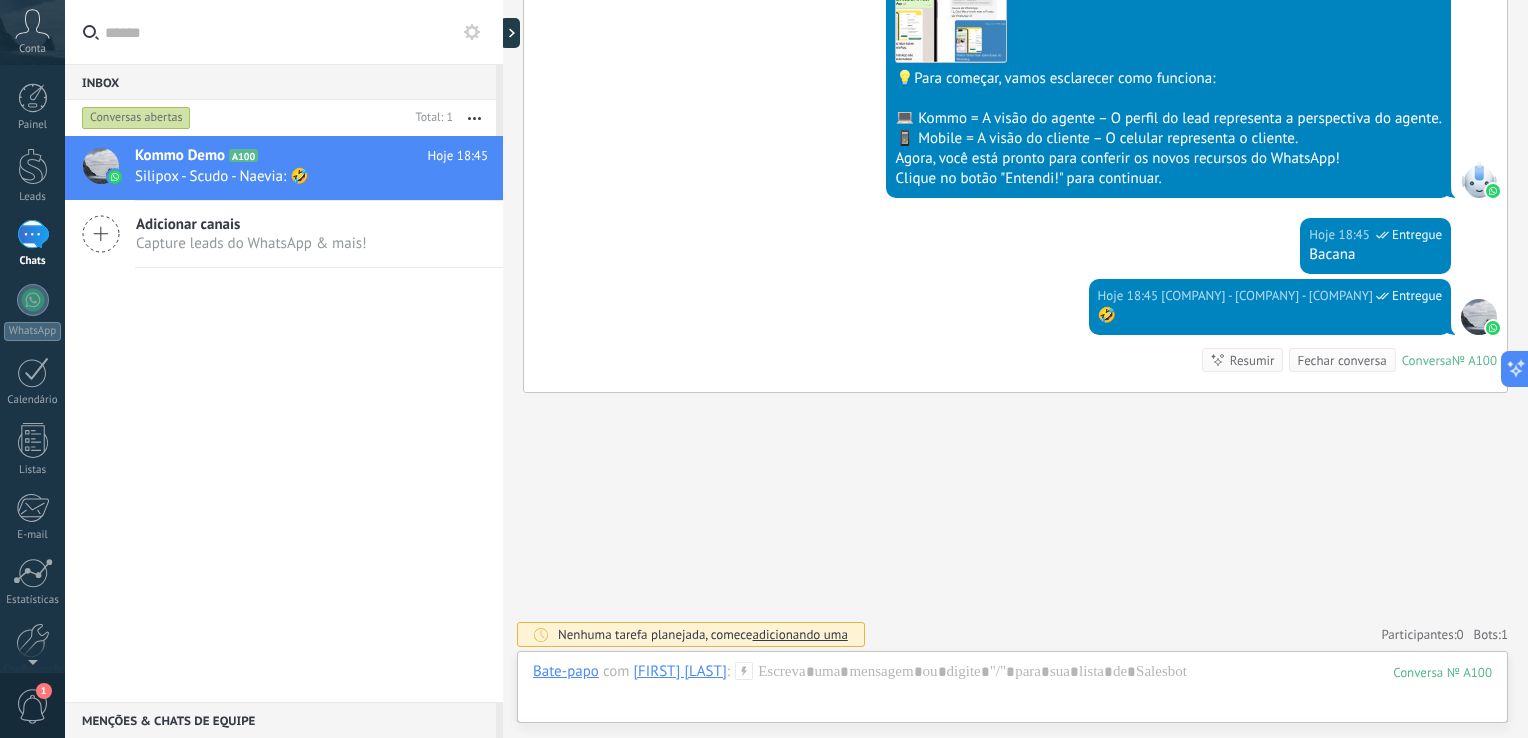click on "Capture leads do WhatsApp & mais!" at bounding box center [251, 243] 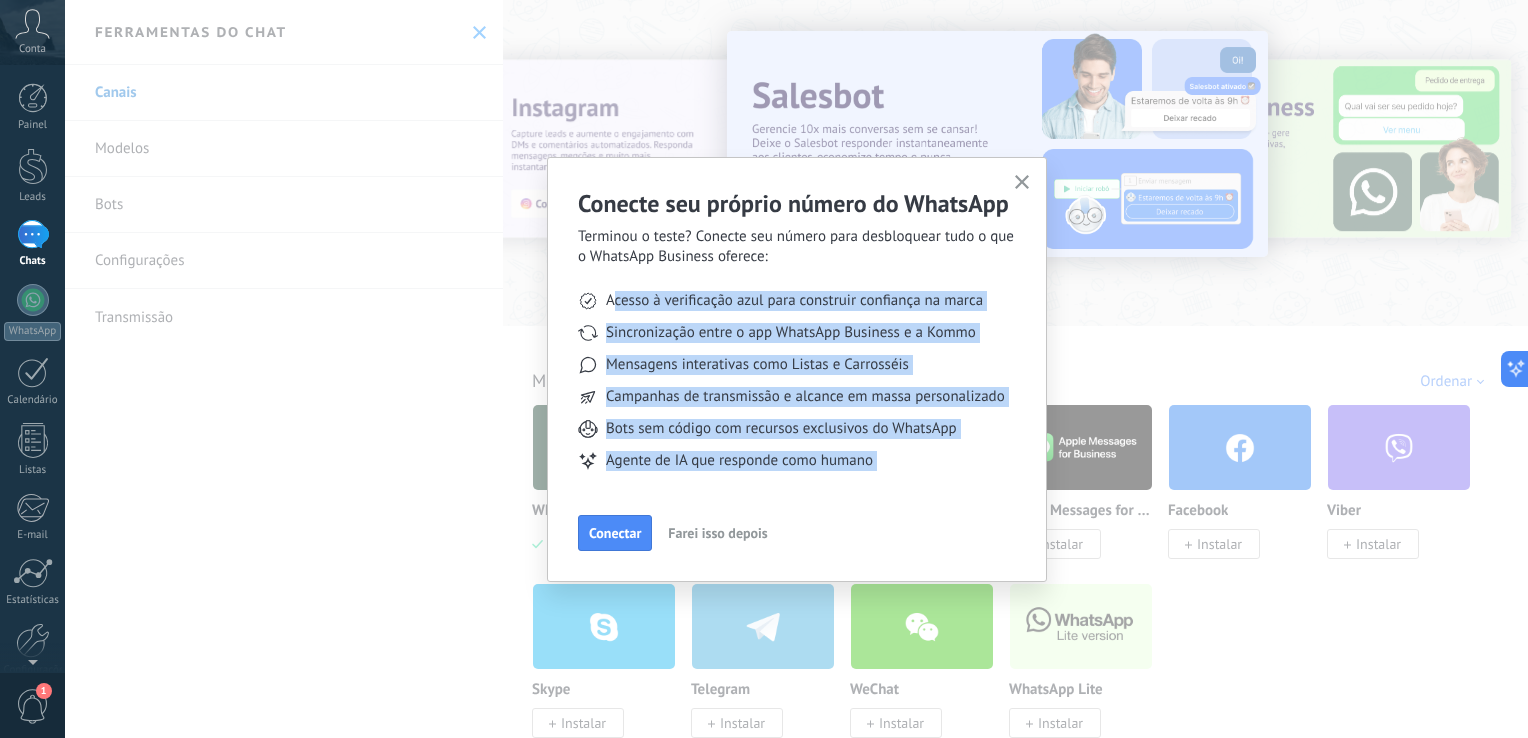 drag, startPoint x: 612, startPoint y: 303, endPoint x: 805, endPoint y: 530, distance: 297.95636 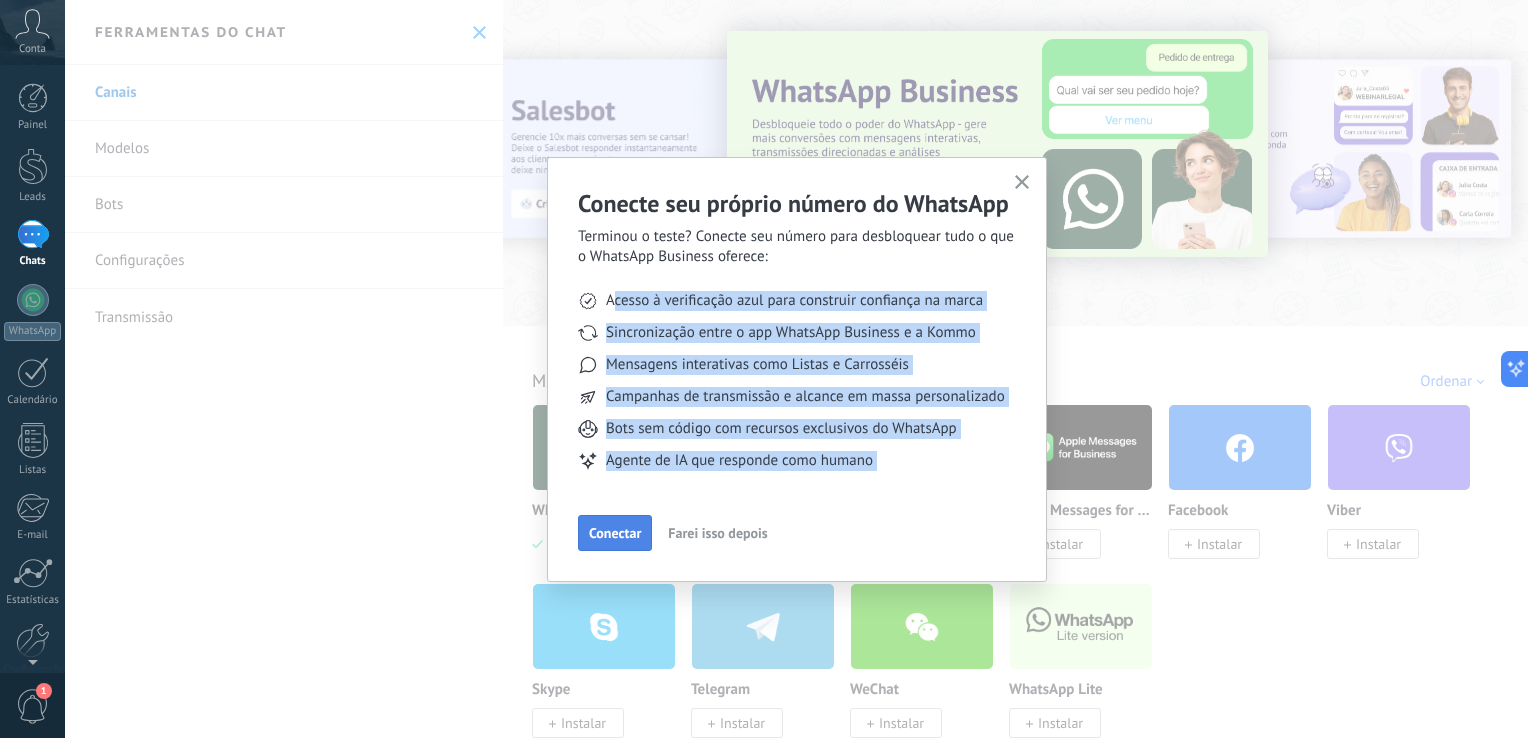 click on "Conectar" at bounding box center (615, 533) 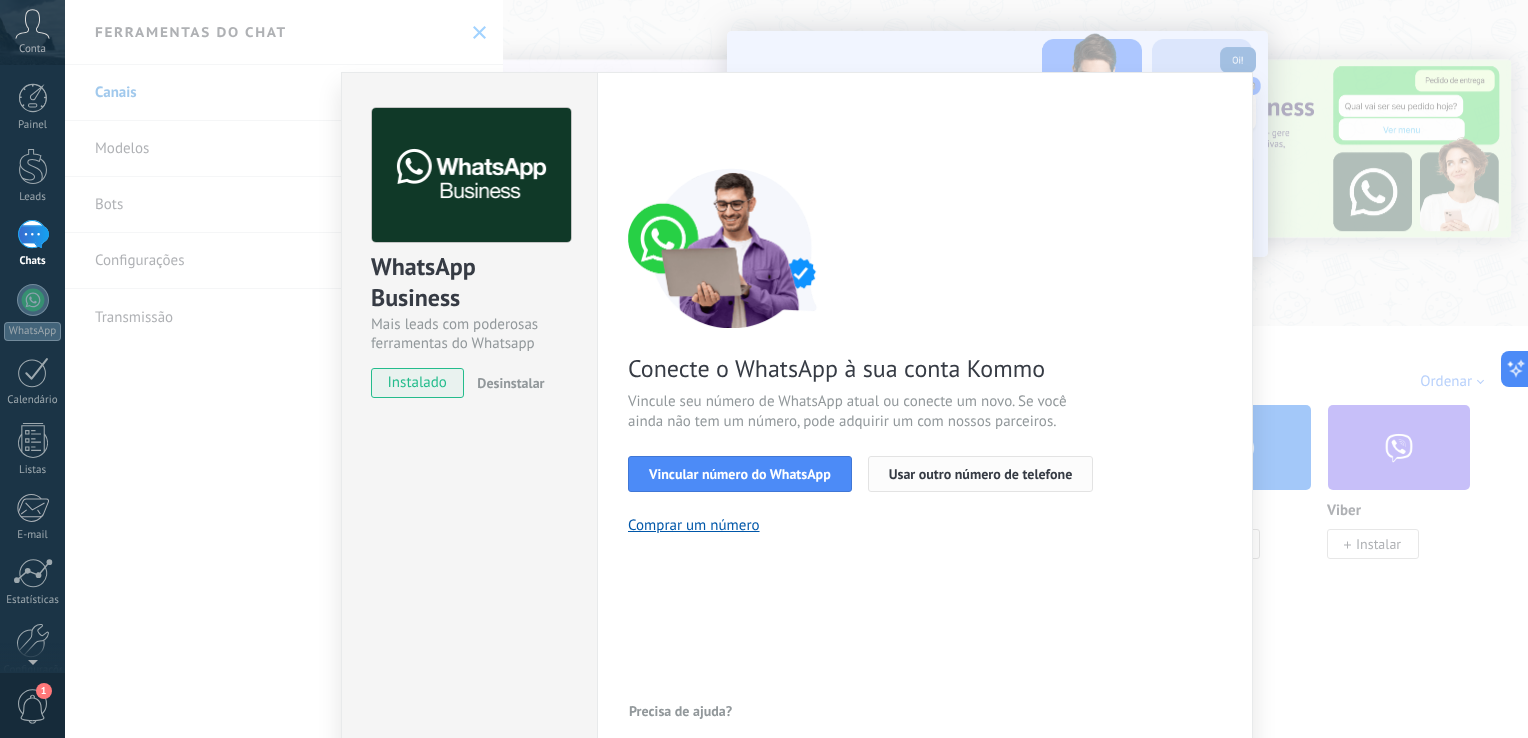 click on "Usar outro número de telefone" at bounding box center (981, 474) 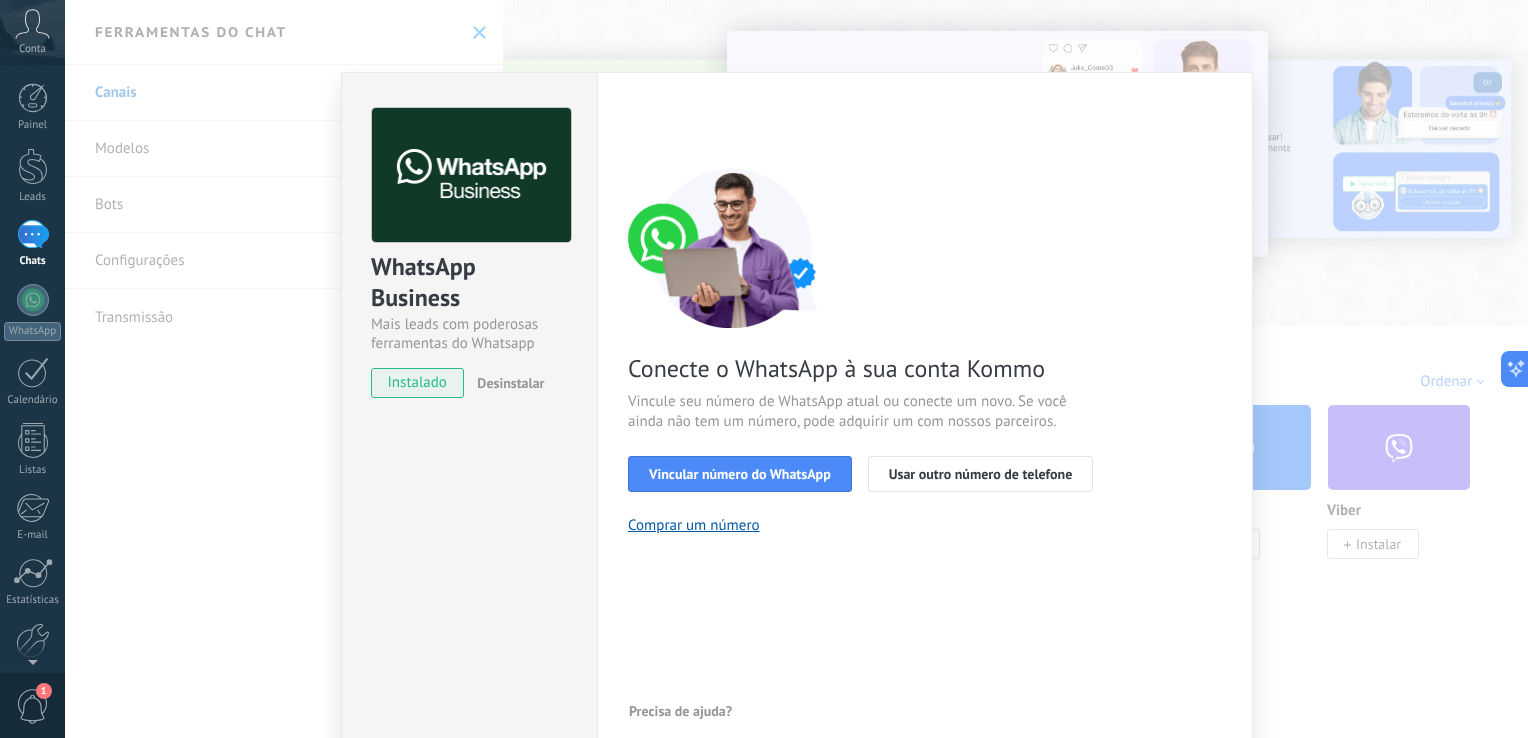 click on "WhatsApp Business Mais leads com poderosas ferramentas do Whatsapp instalado Desinstalar Configurações Autorização Esta aba registra os usuários que permitiram acesso à esta conta. Se você quiser remover a possibilidade de um usuário de enviar solicitações para a conta em relação a esta integração, você pode revogar o acesso. Se o acesso de todos os usuários for revogado, a integração parará de funcionar. Este app está instalado, mas ninguém concedeu acesso ainda. WhatsApp Cloud API Mais _:  Salvar < Voltar 1 Selecionar aplicativo 2 Conectar Facebook 3 Finalizar configuração Conecte o WhatsApp à sua conta Kommo Vincule seu número de WhatsApp atual ou conecte um novo. Se você ainda não tem um número, pode adquirir um com nossos parceiros. Vincular número do WhatsApp Usar outro número de telefone Comprar um número Precisa de ajuda?" at bounding box center [796, 369] 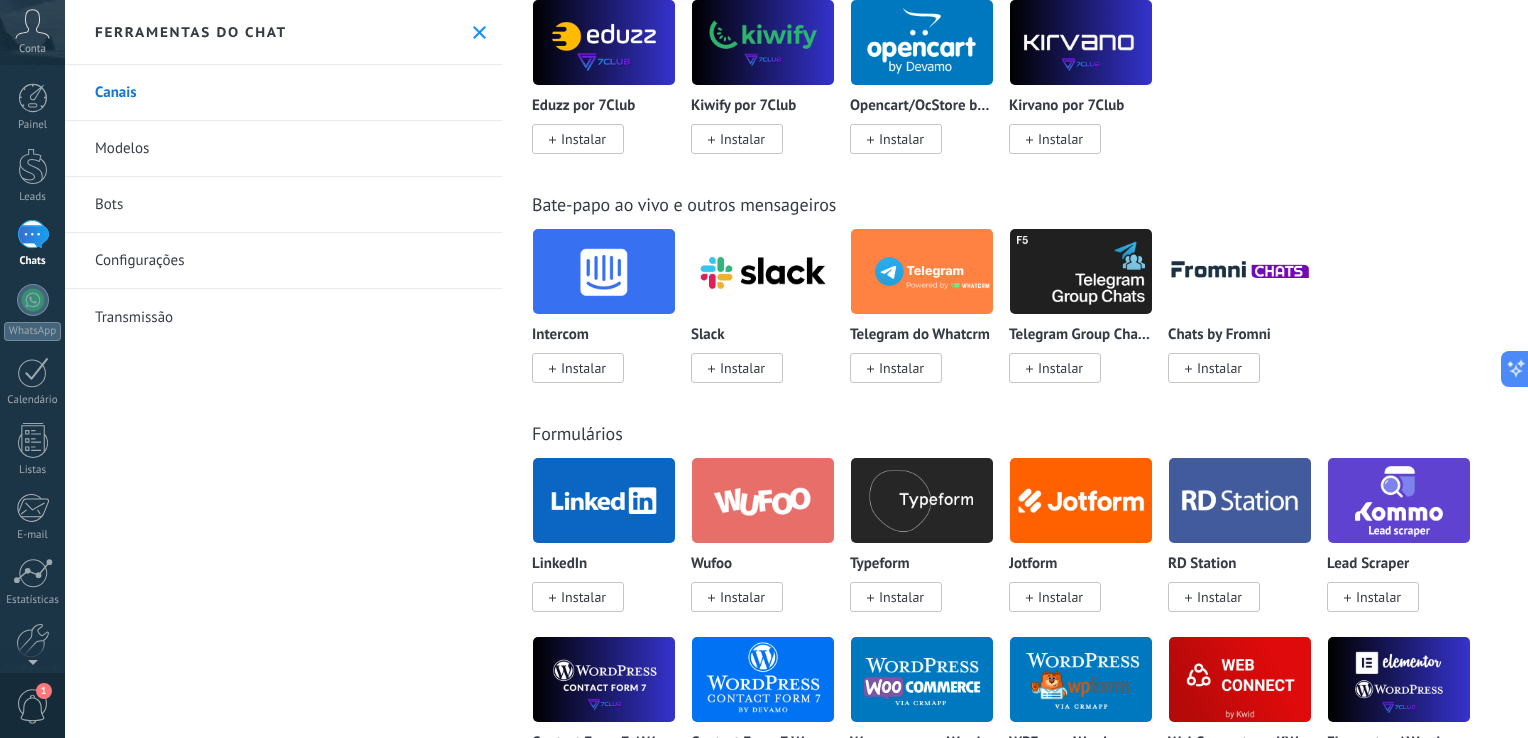 scroll, scrollTop: 1500, scrollLeft: 0, axis: vertical 